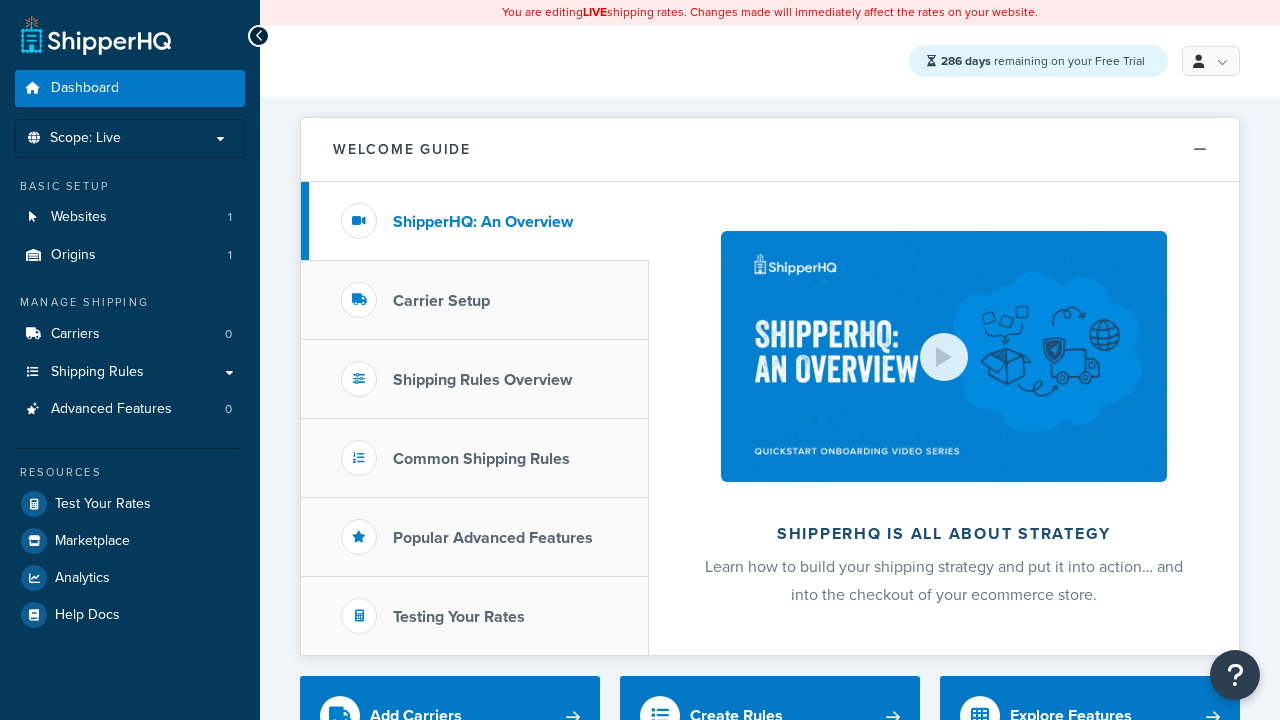 scroll, scrollTop: 0, scrollLeft: 0, axis: both 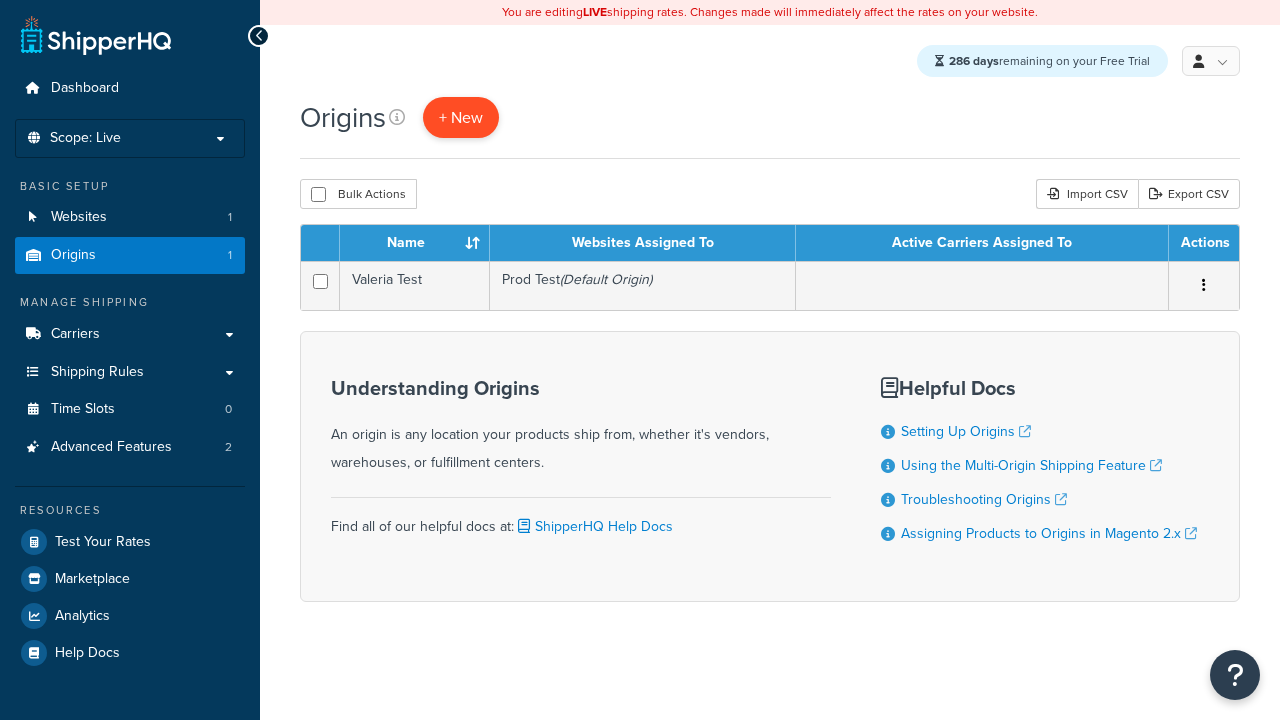 click on "+ New" at bounding box center [461, 117] 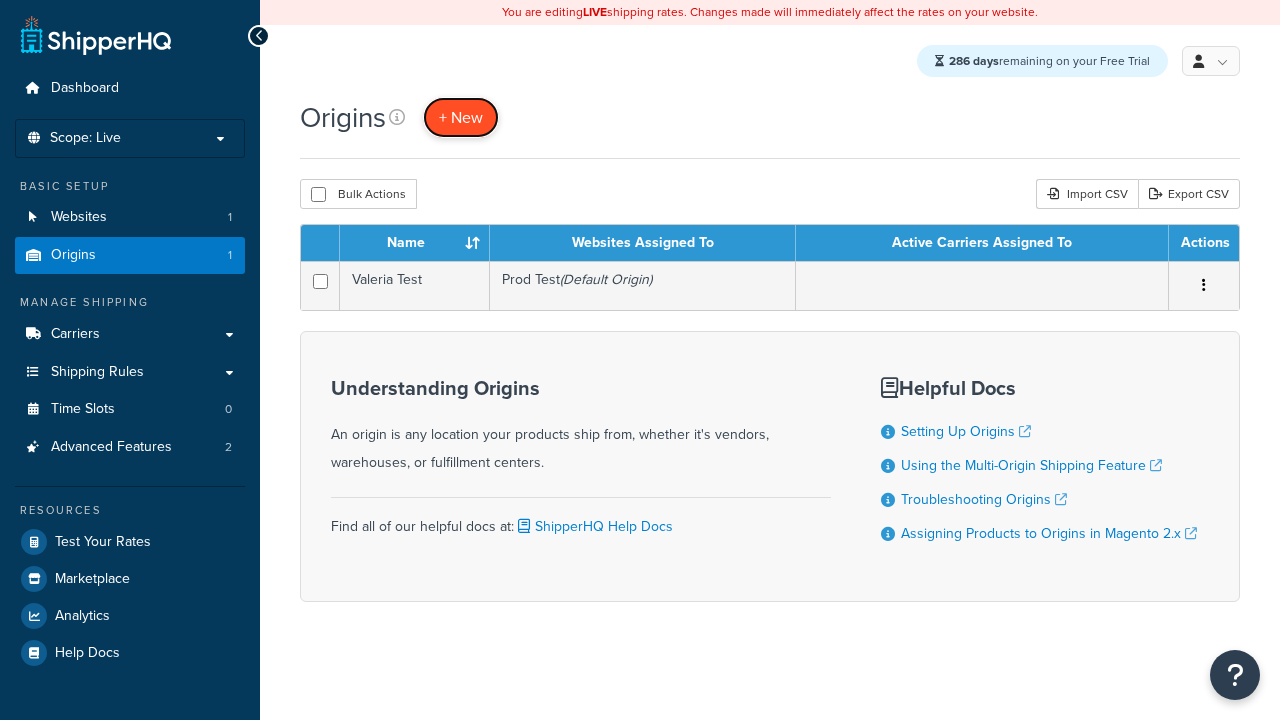 scroll, scrollTop: 0, scrollLeft: 0, axis: both 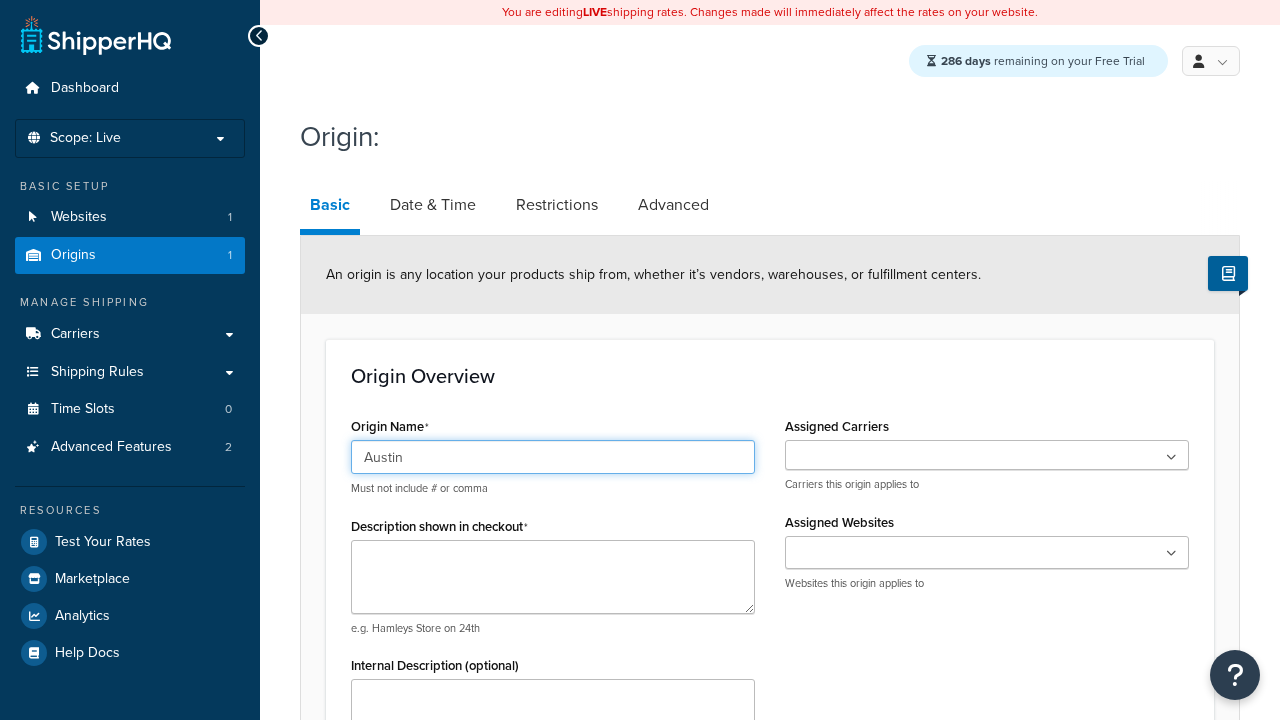 type on "Austin" 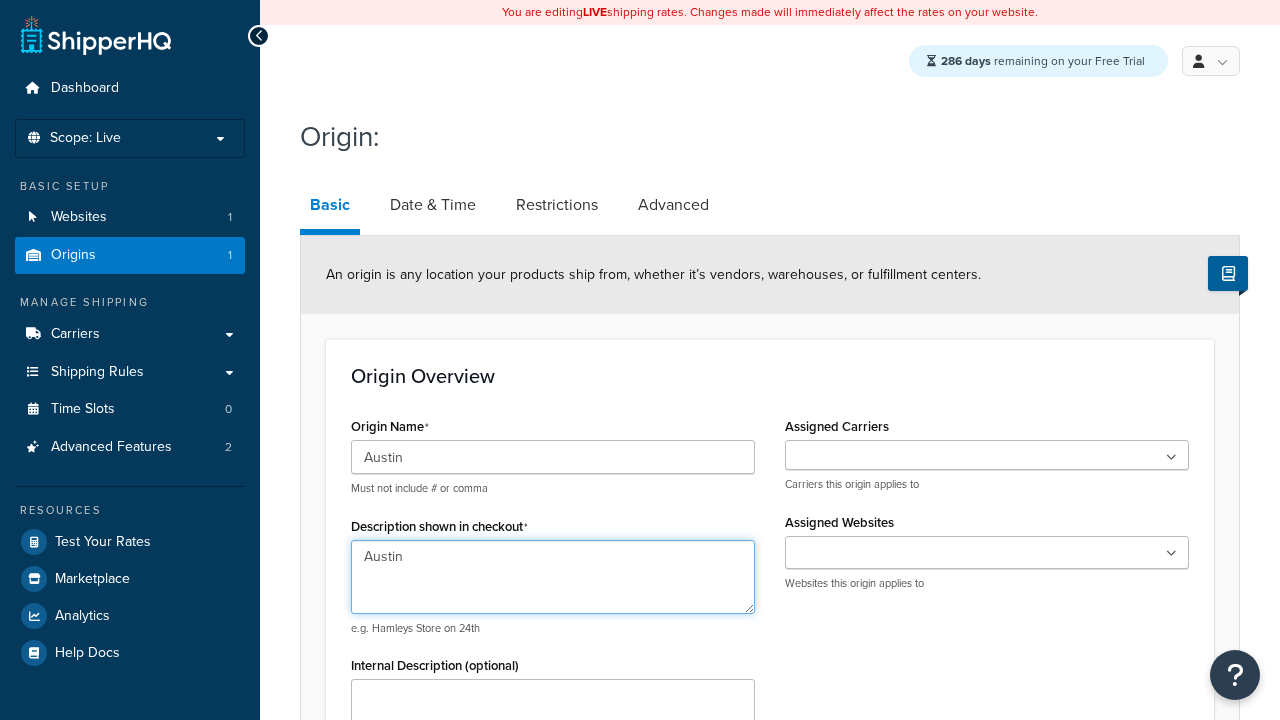 type on "Austin" 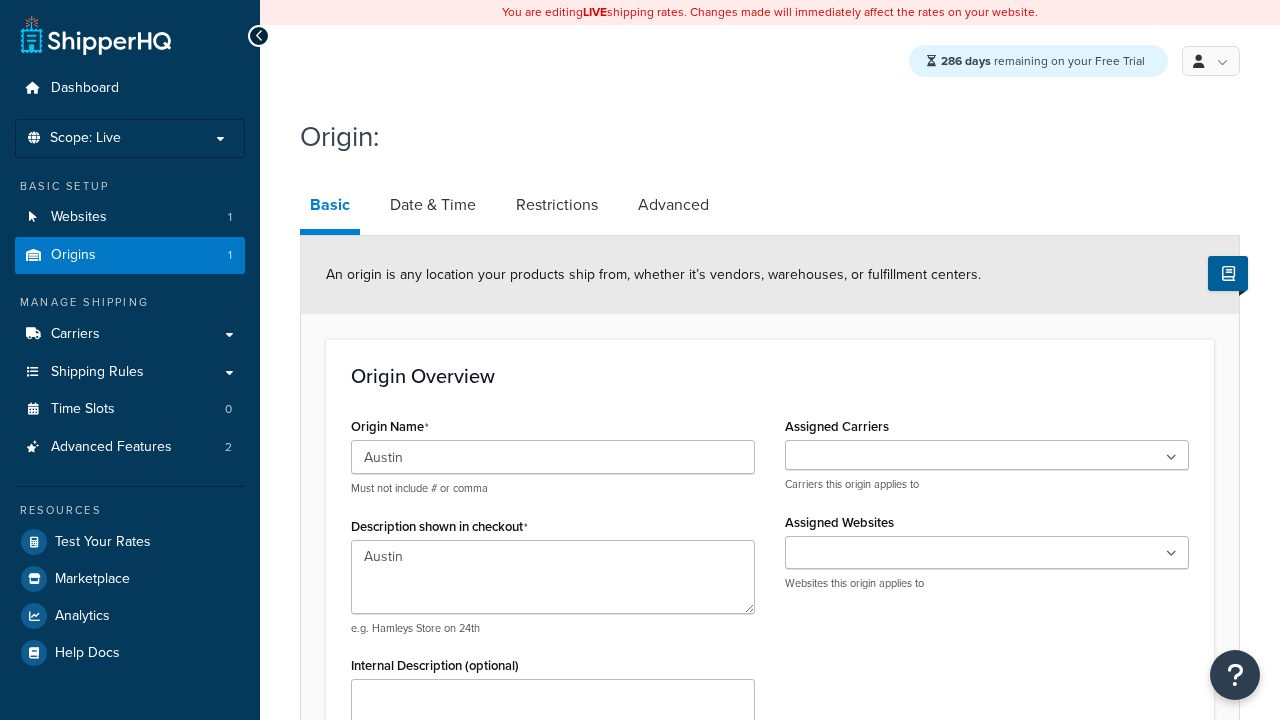 type on "Test Street" 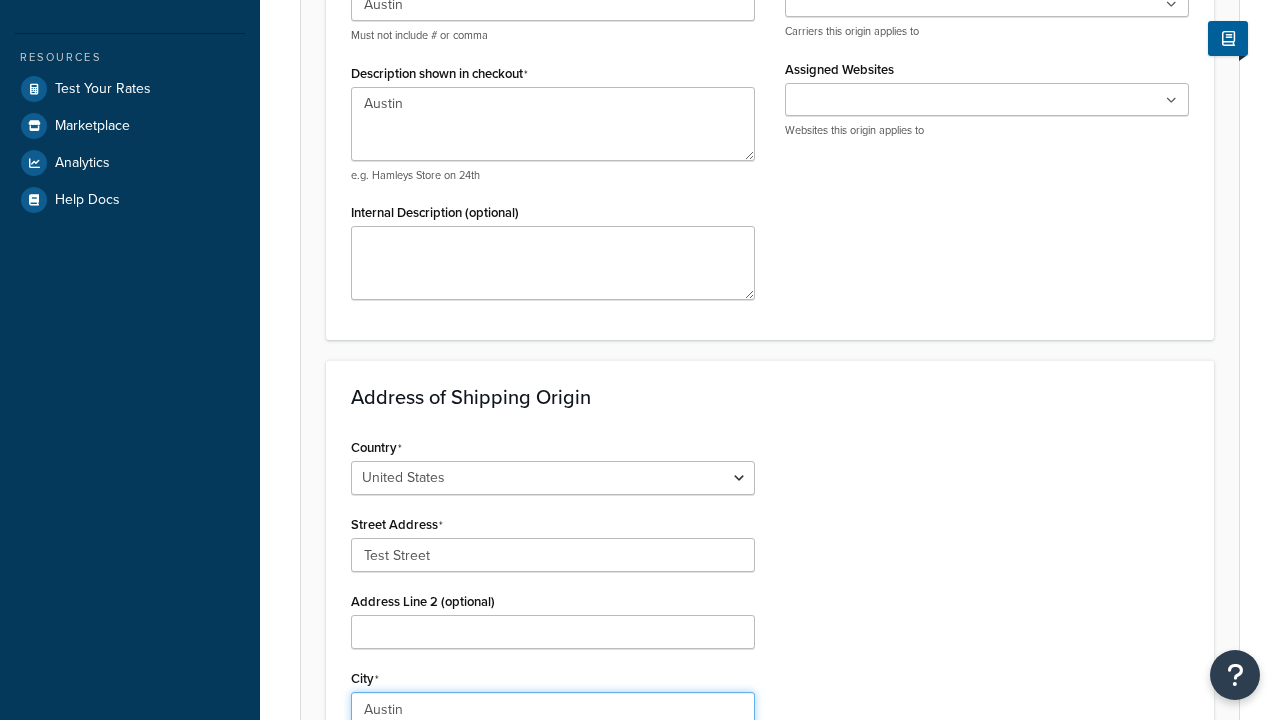 type on "Austin" 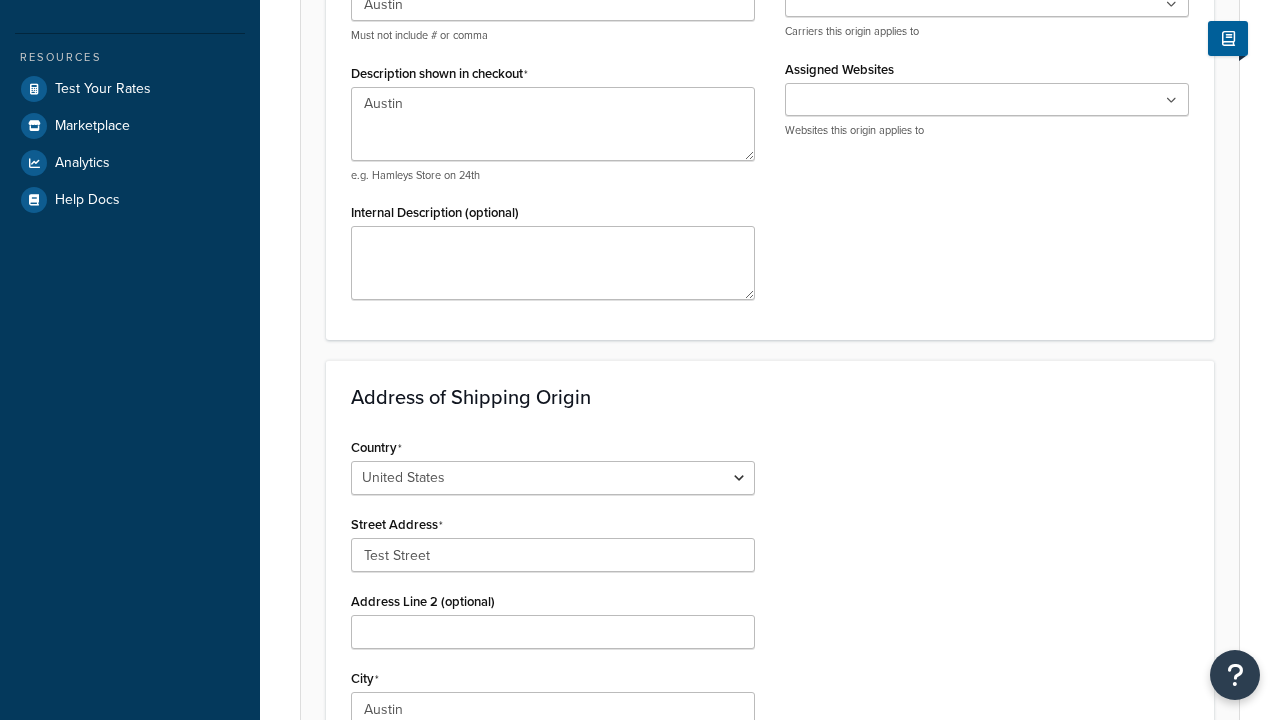 scroll, scrollTop: 882, scrollLeft: 0, axis: vertical 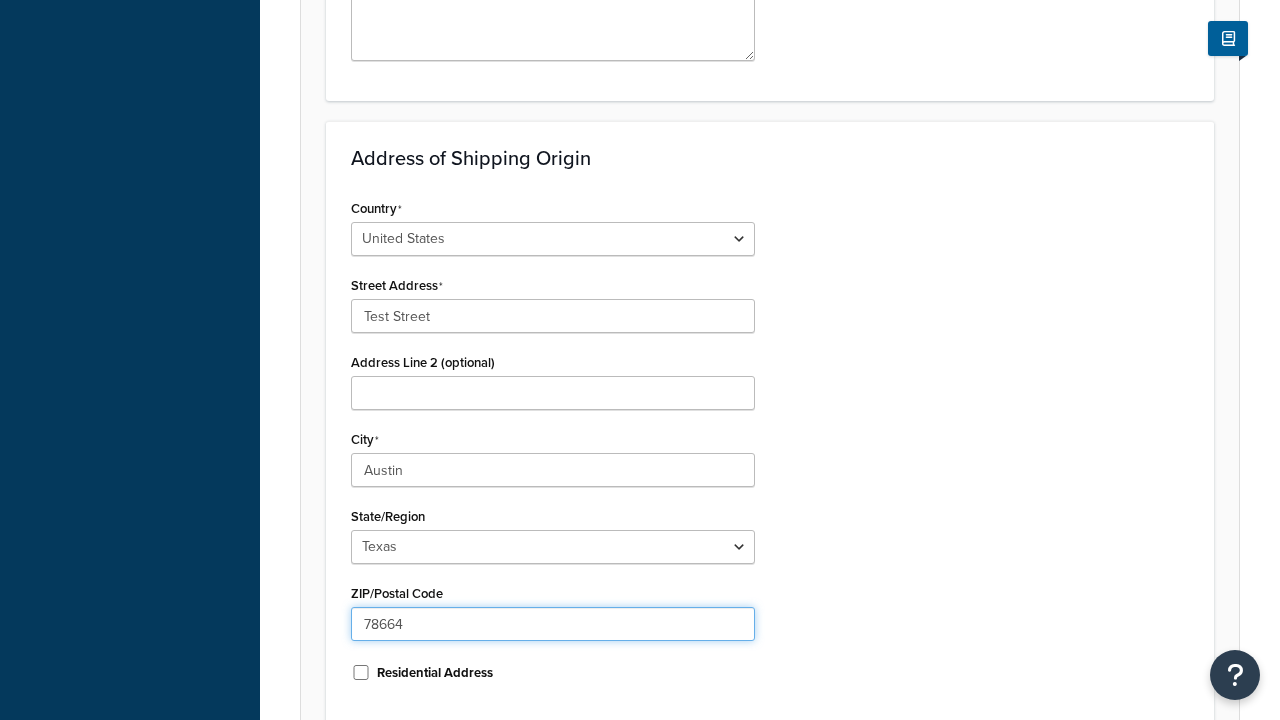 type on "78664" 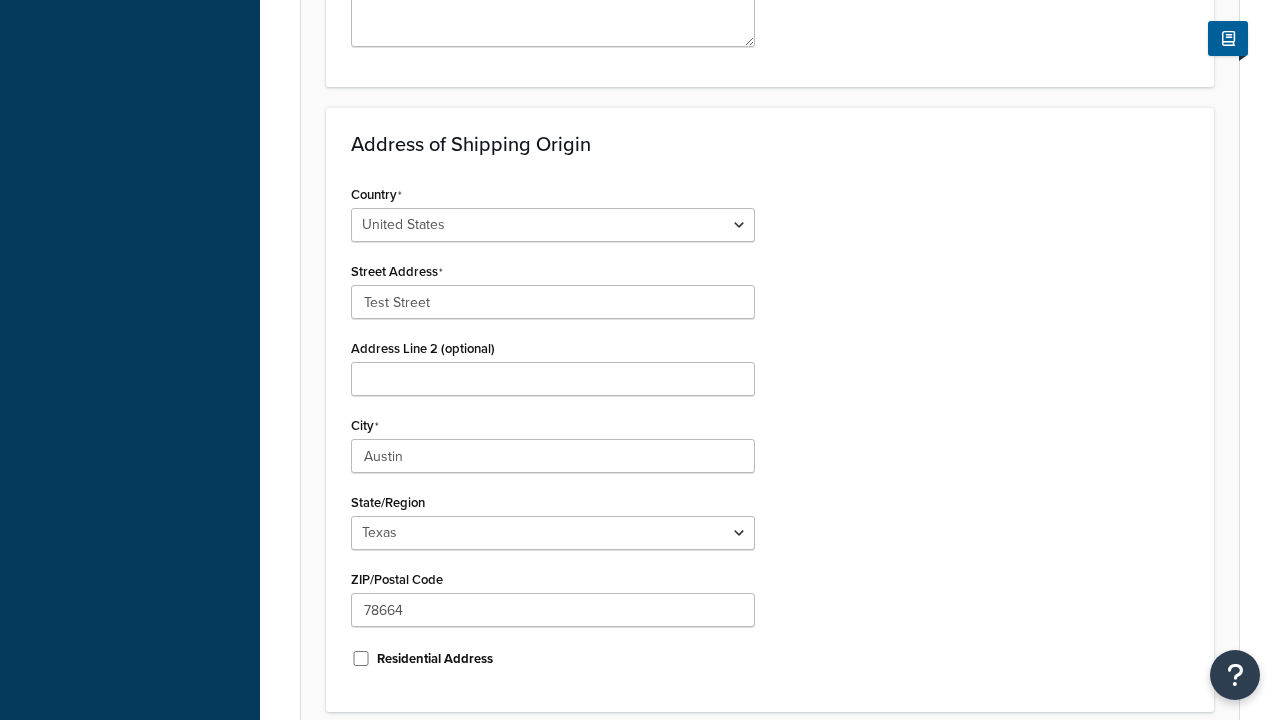click on "Save" at bounding box center (759, 753) 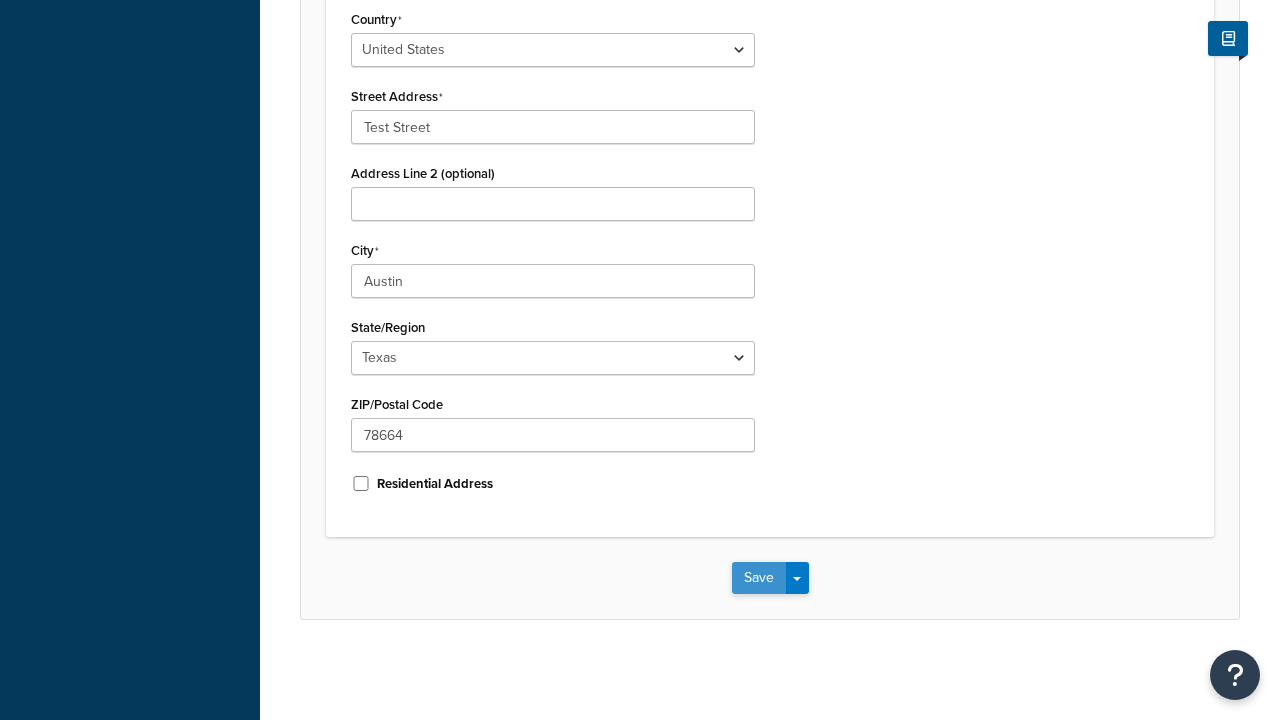 scroll, scrollTop: 0, scrollLeft: 0, axis: both 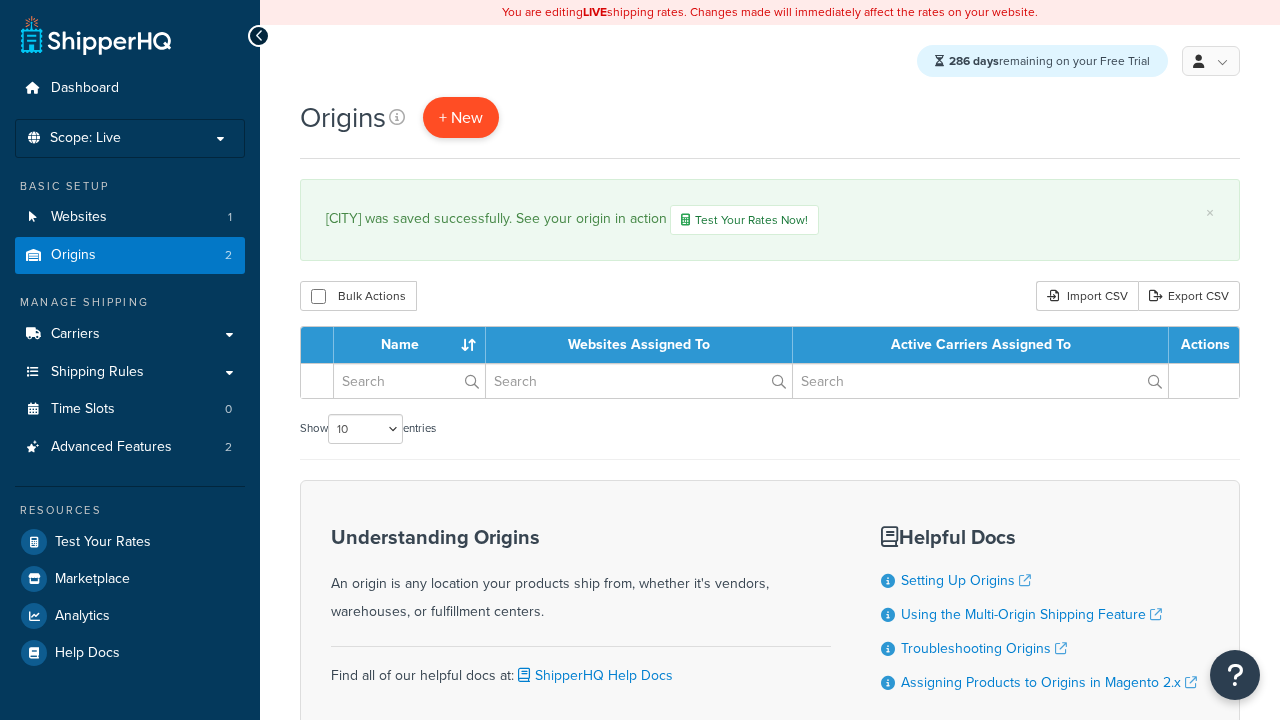 click on "+ New" at bounding box center (461, 117) 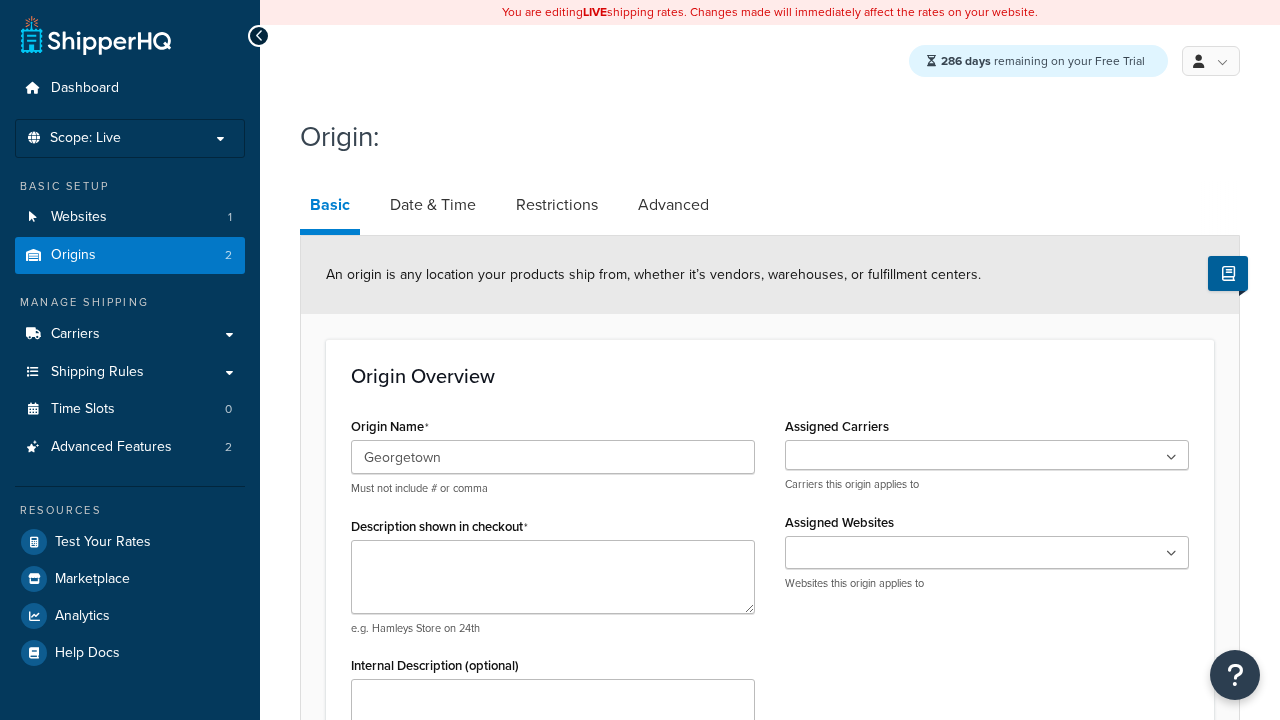 scroll, scrollTop: 453, scrollLeft: 0, axis: vertical 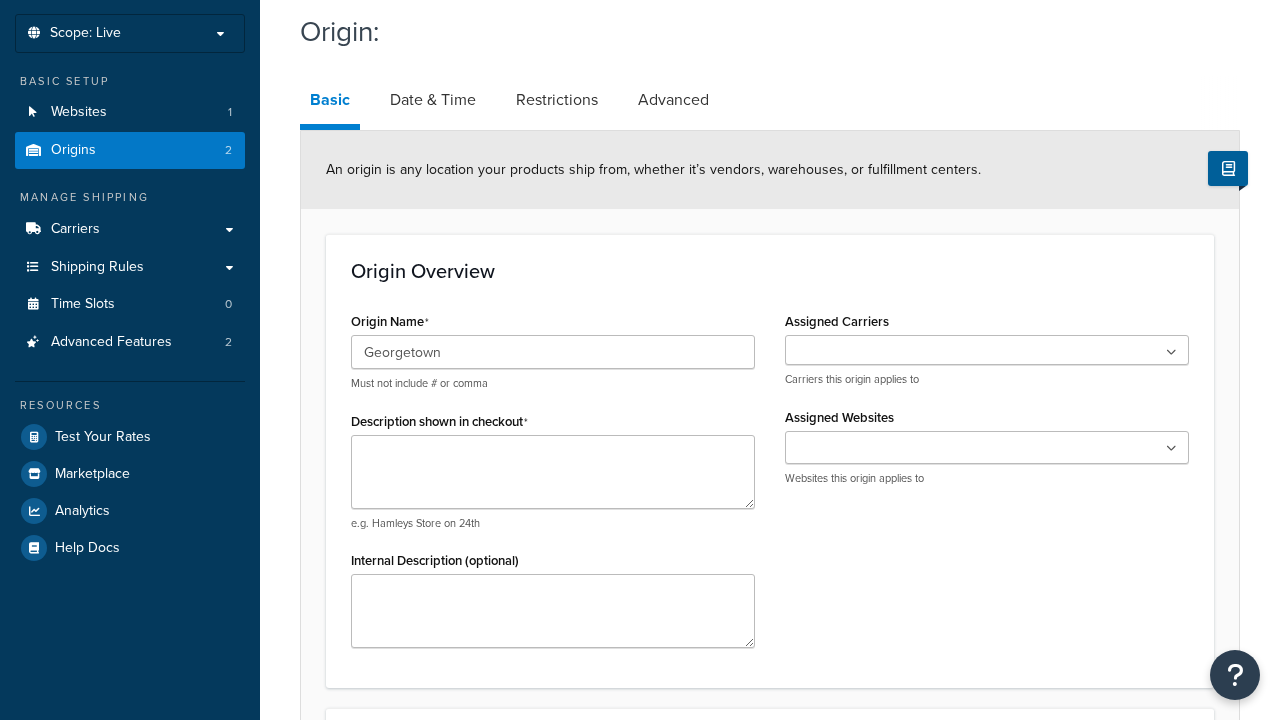 type on "Georgetown" 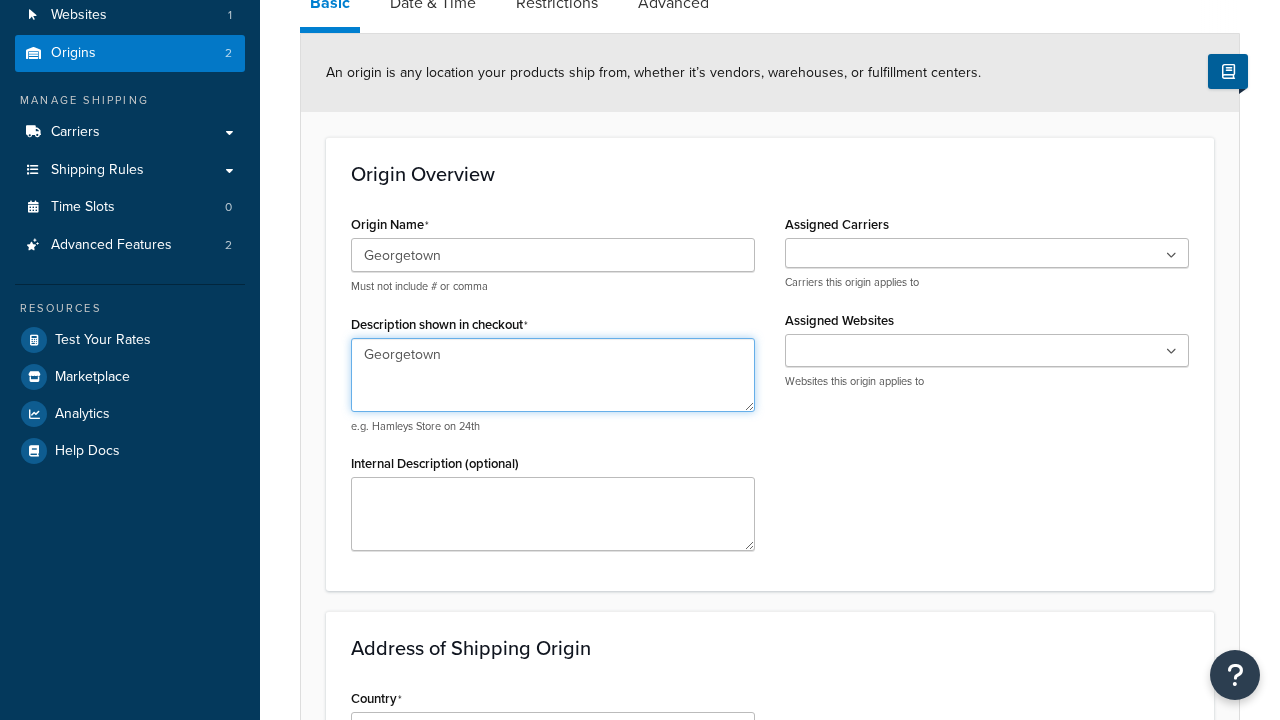 type on "Georgetown" 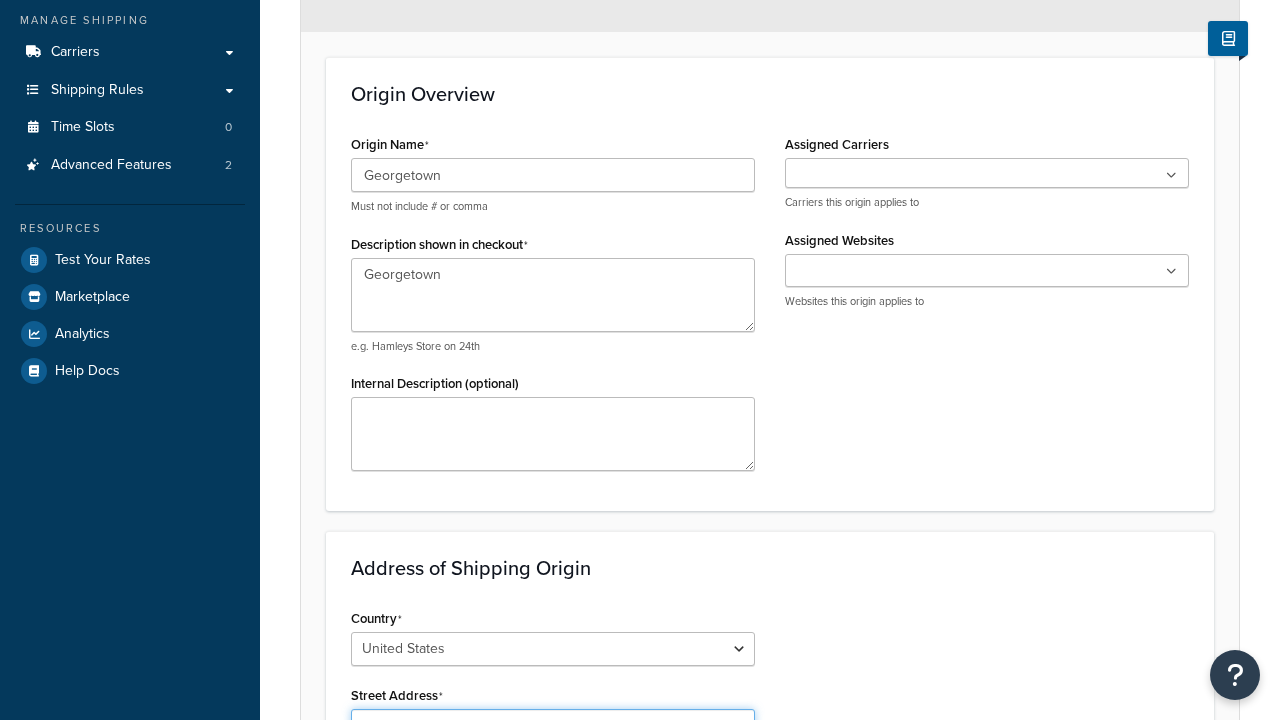 type on "Test Street" 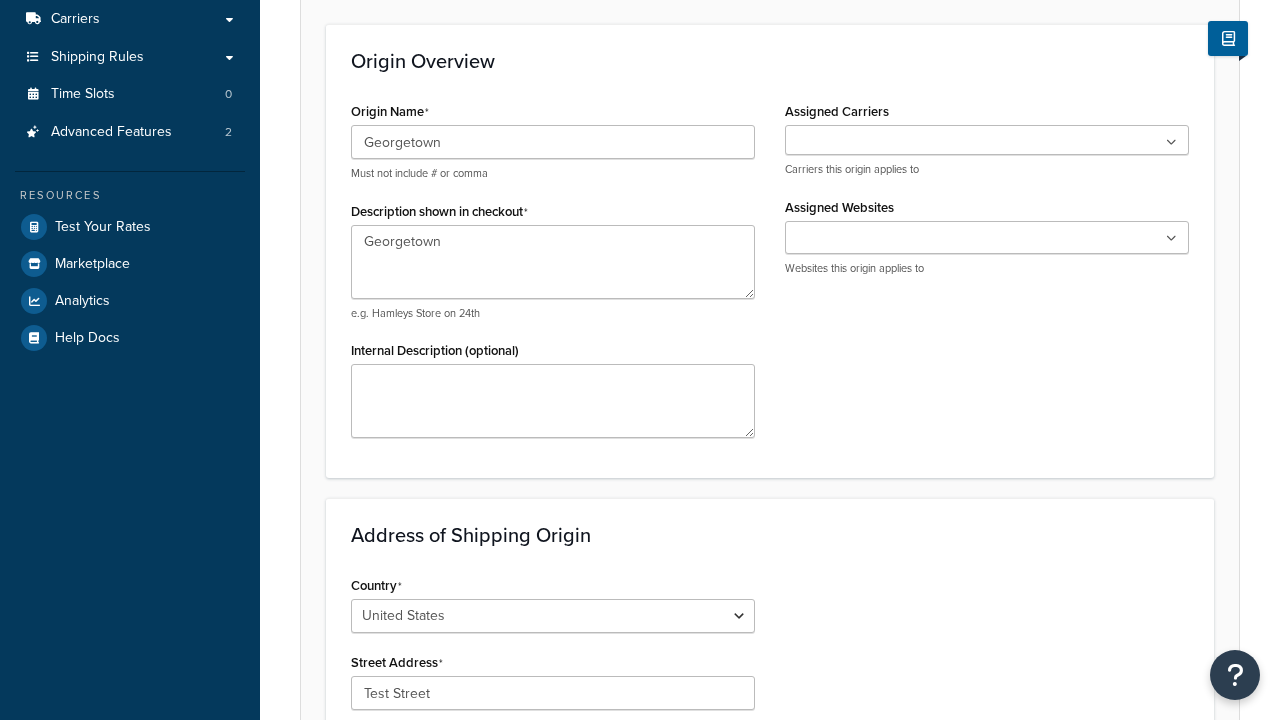 type on "Austin" 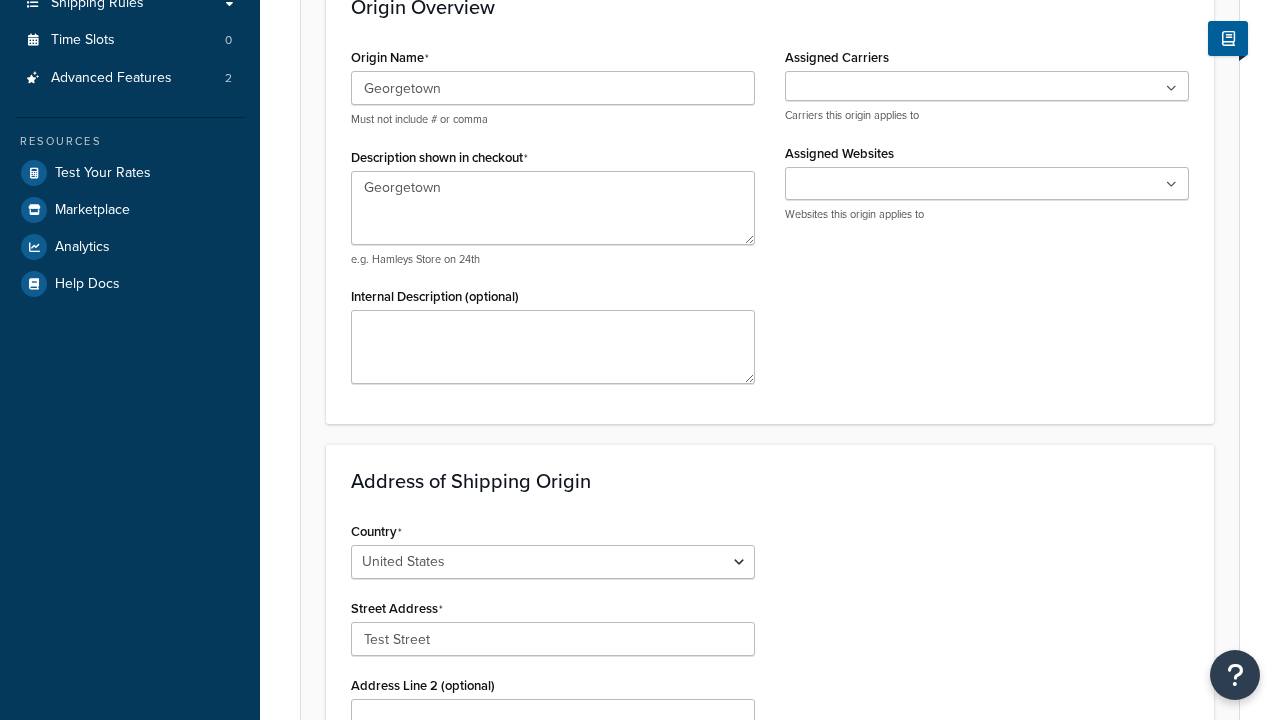 select on "43" 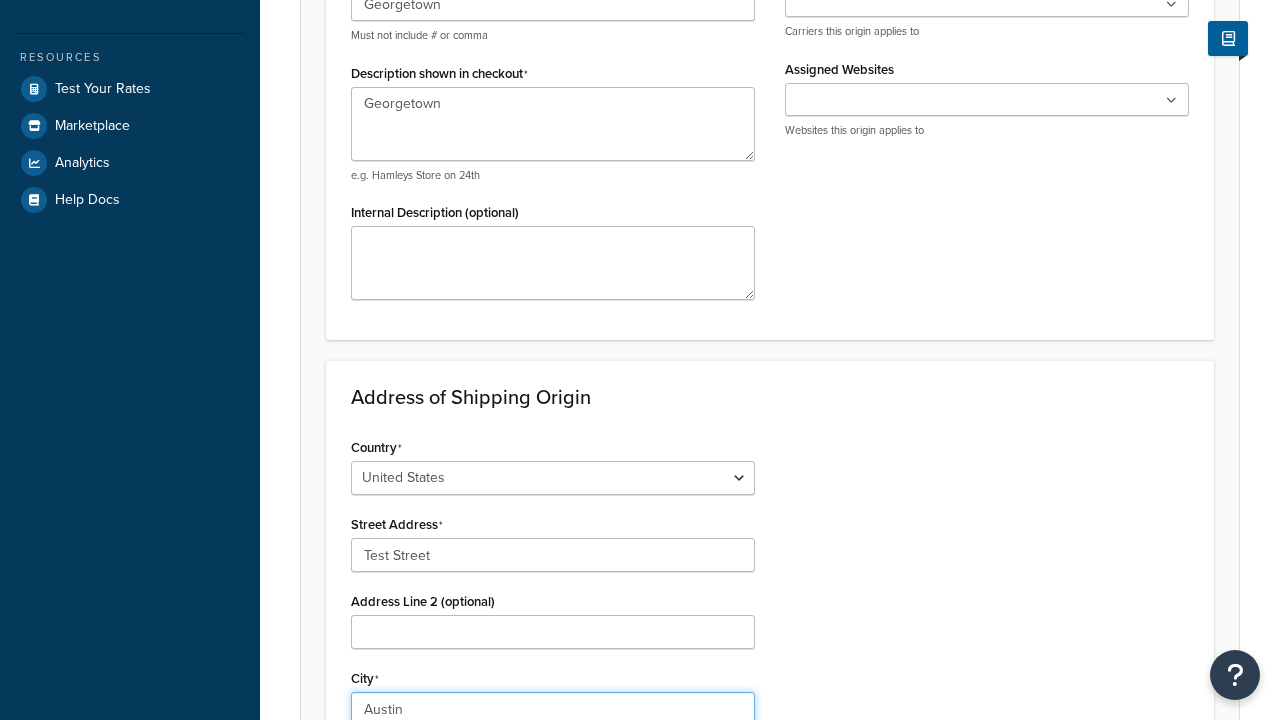 type on "Austin" 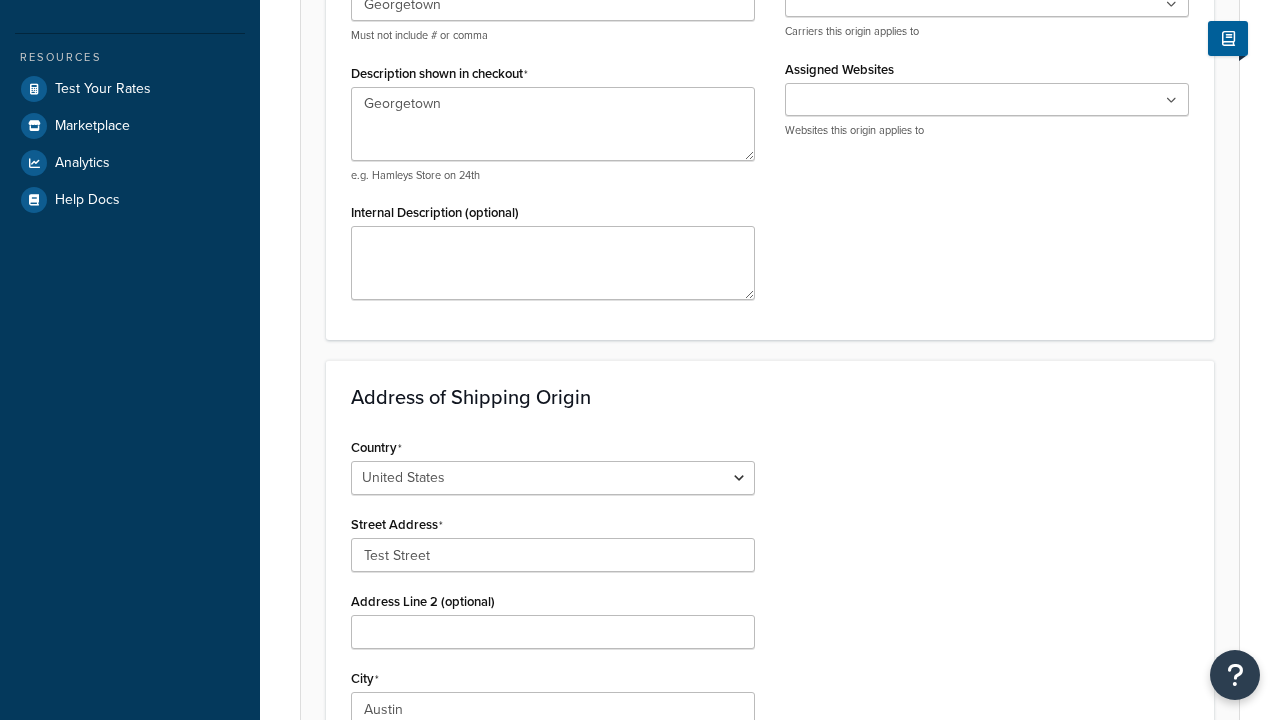 type on "78664" 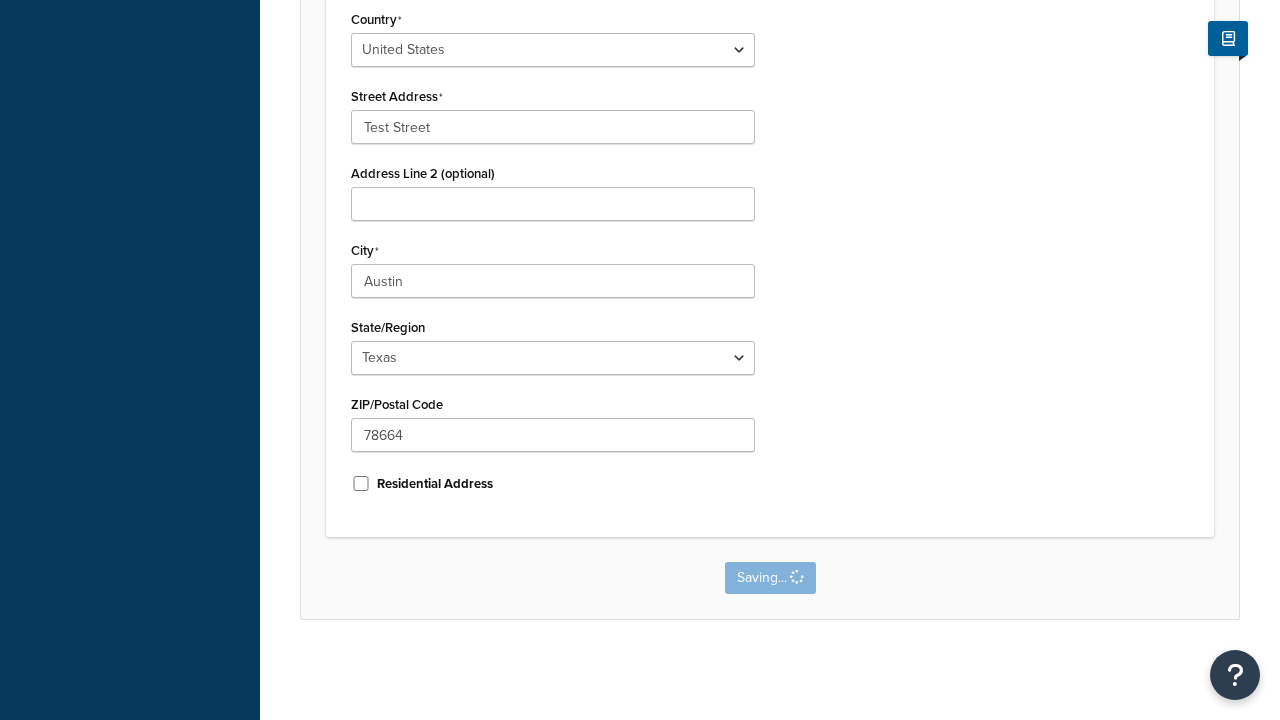 scroll, scrollTop: 0, scrollLeft: 0, axis: both 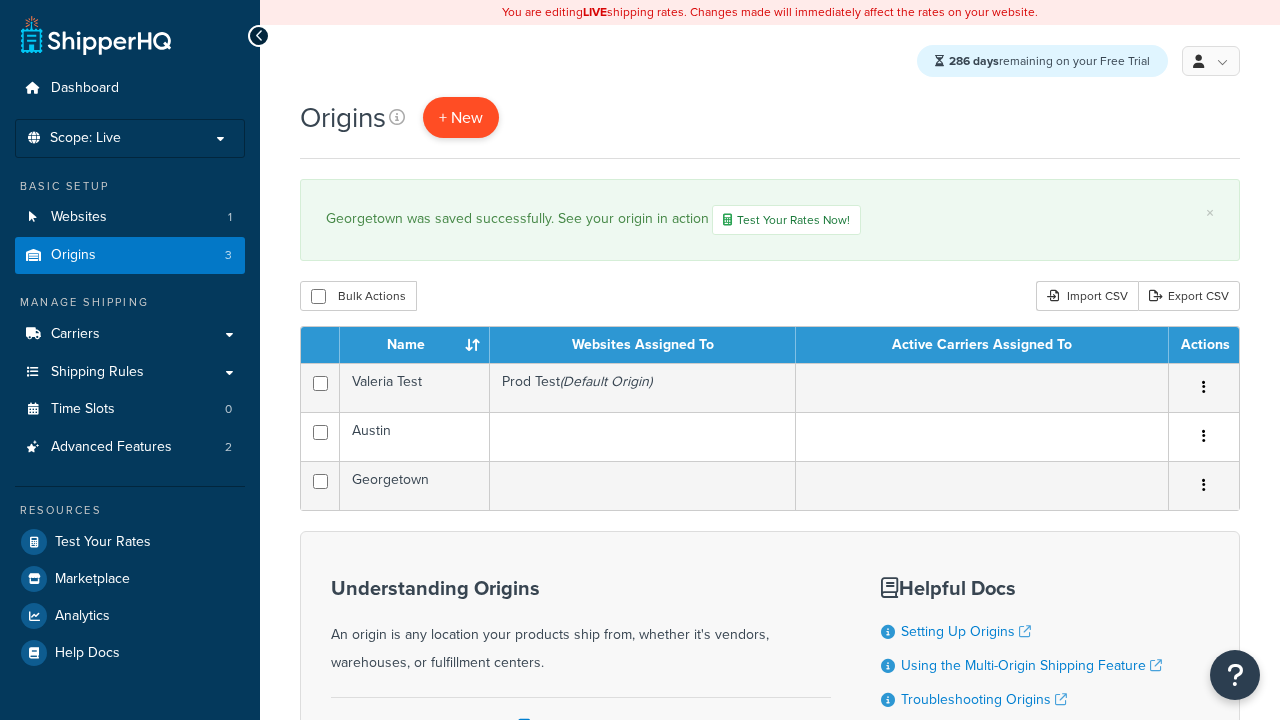 click on "+ New" at bounding box center [461, 117] 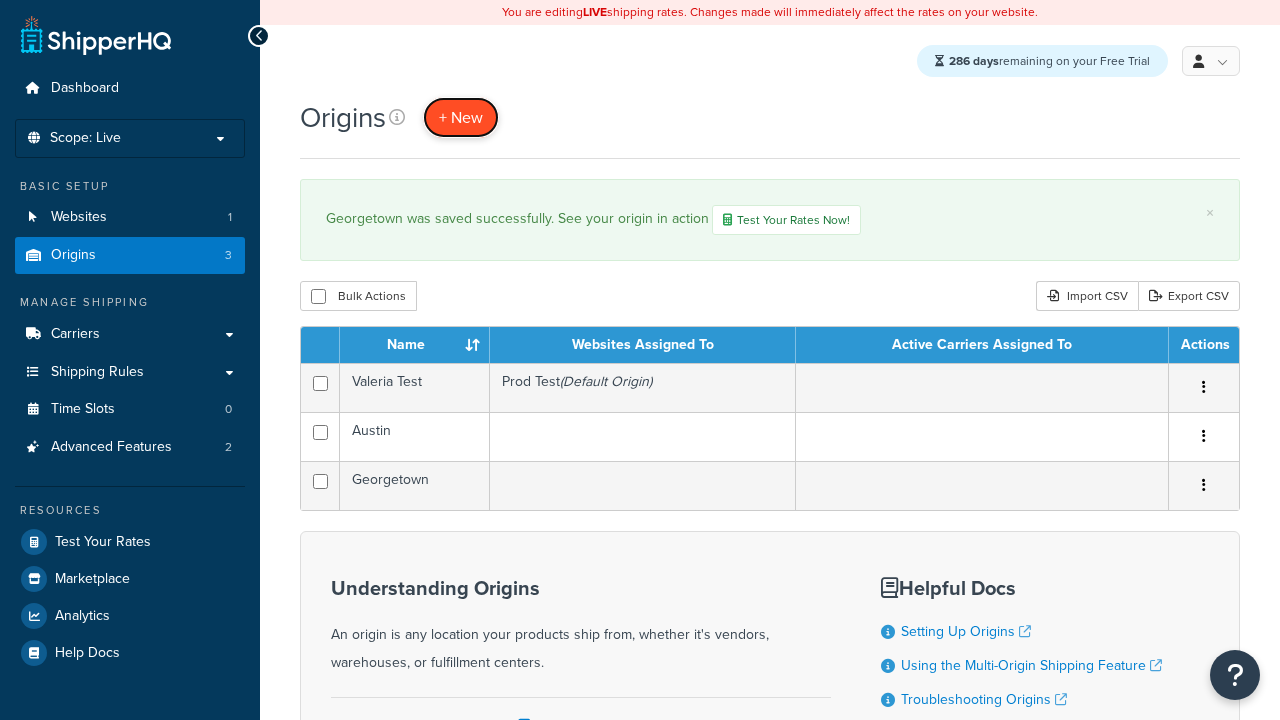 scroll, scrollTop: 0, scrollLeft: 0, axis: both 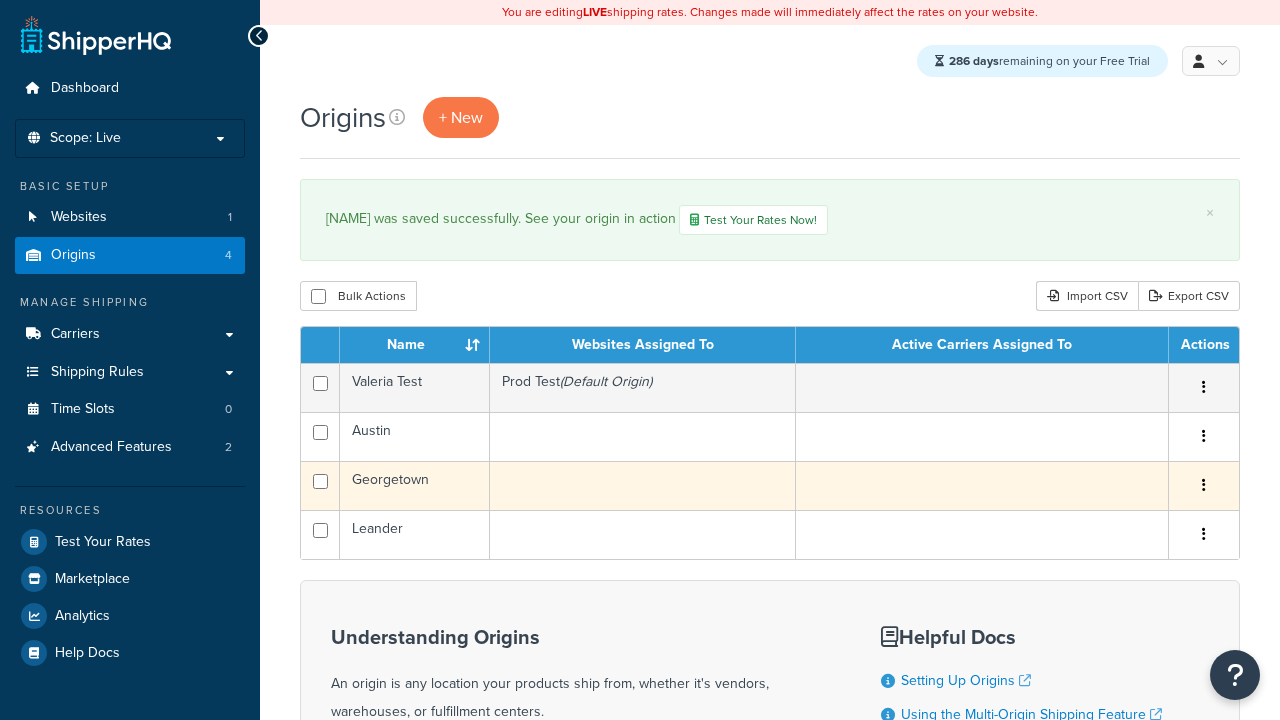 click at bounding box center [1204, 485] 